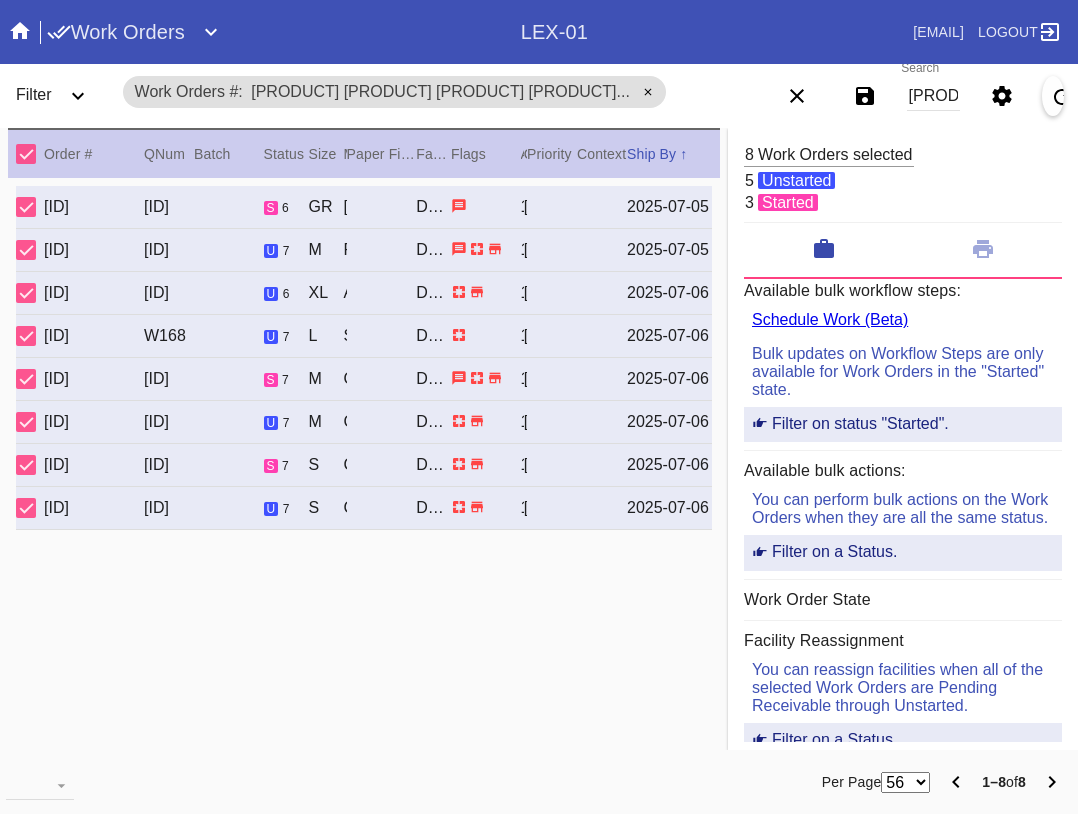 scroll, scrollTop: 0, scrollLeft: 0, axis: both 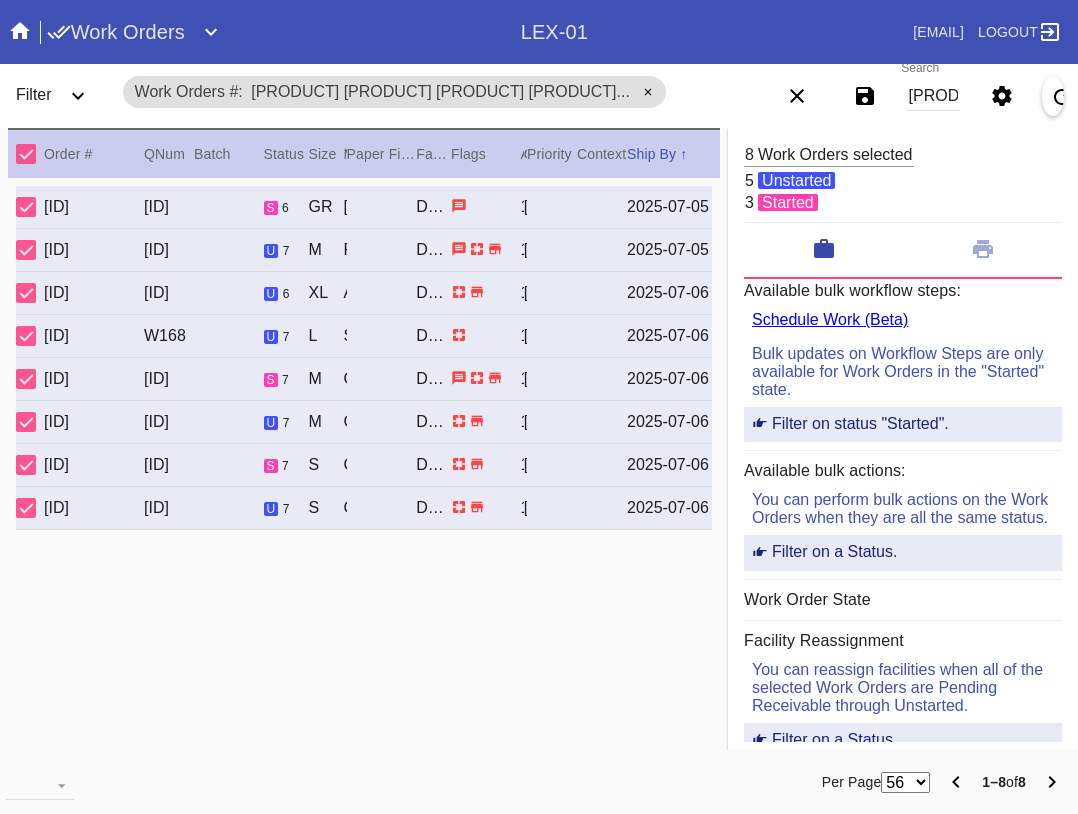 click on "[PRODUCT] [PRODUCT] [PRODUCT] [PRODUCT] [PRODUCT] [PRODUCT] [PRODUCT] [PRODUCT]" at bounding box center (933, 96) 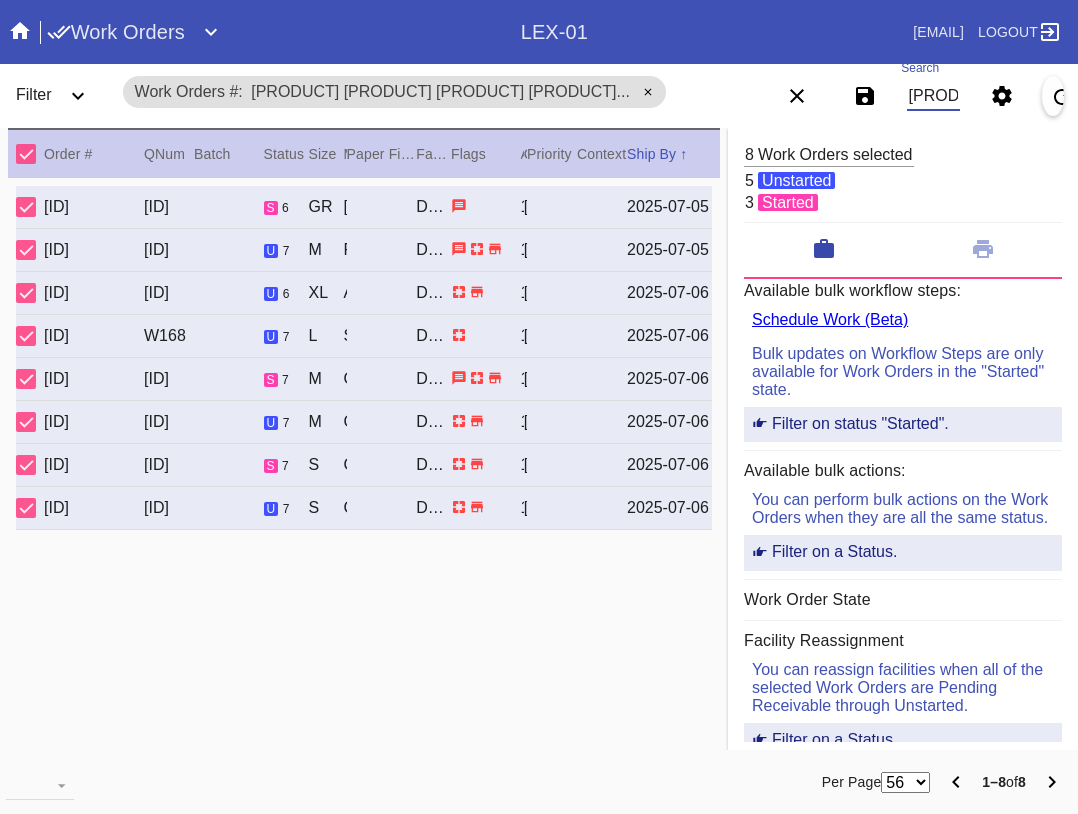 click on "[PRODUCT] [PRODUCT] [PRODUCT] [PRODUCT] [PRODUCT] [PRODUCT] [PRODUCT] [PRODUCT]" at bounding box center (933, 96) 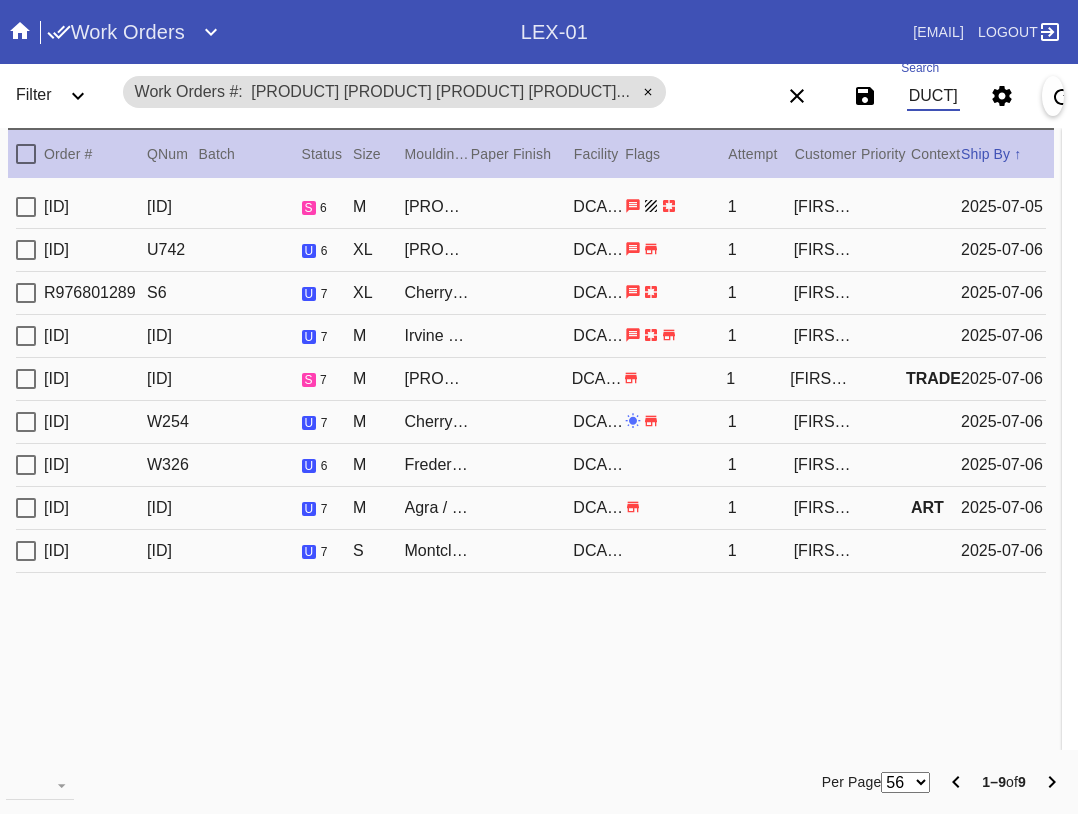 click at bounding box center [26, 154] 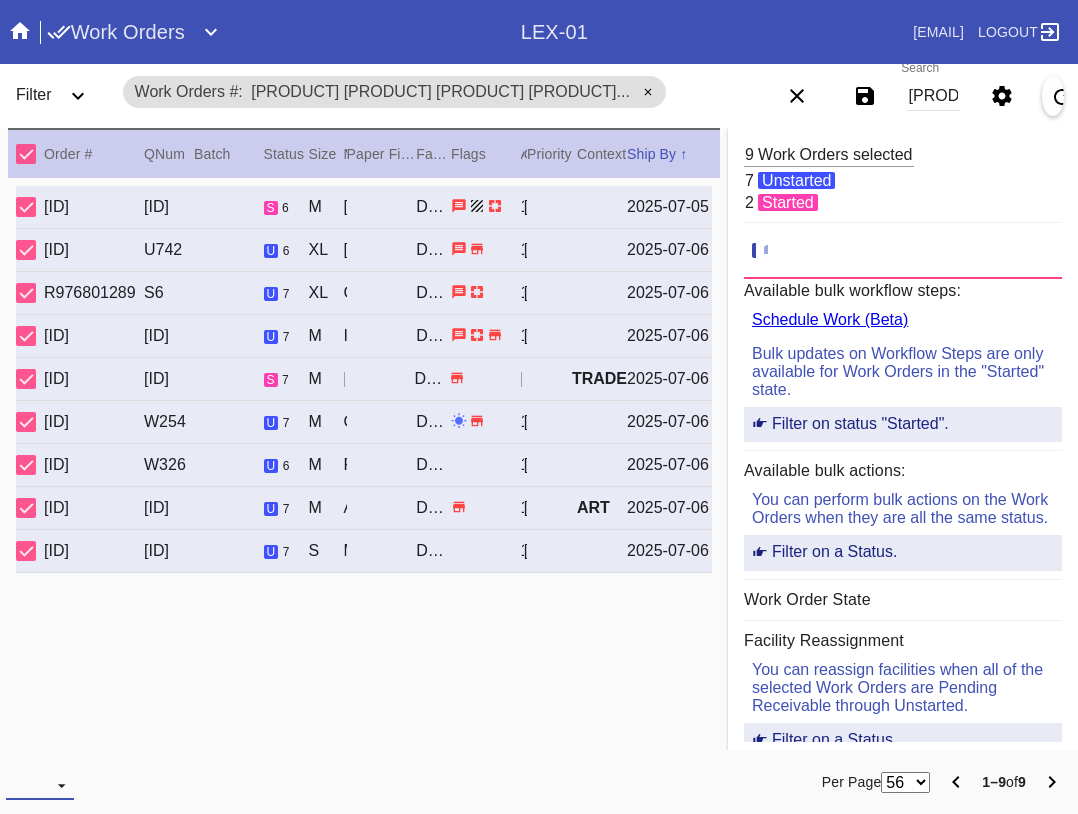 click at bounding box center (40, 785) 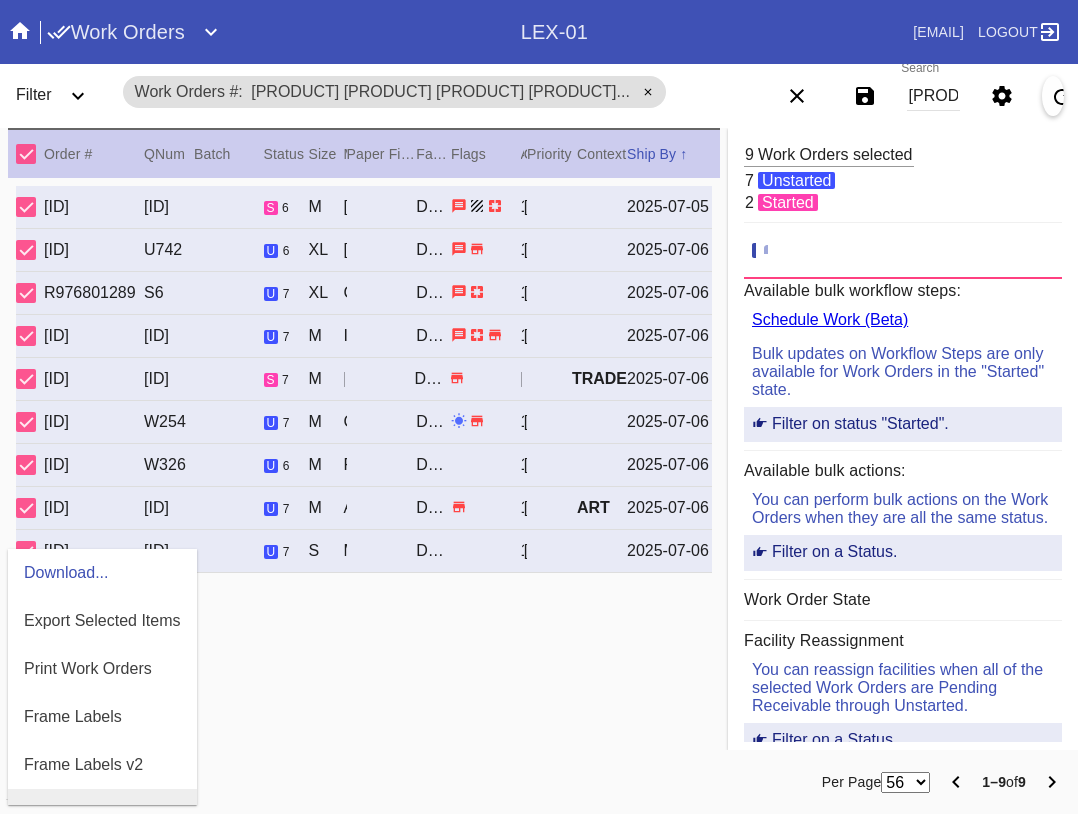 scroll, scrollTop: 100, scrollLeft: 0, axis: vertical 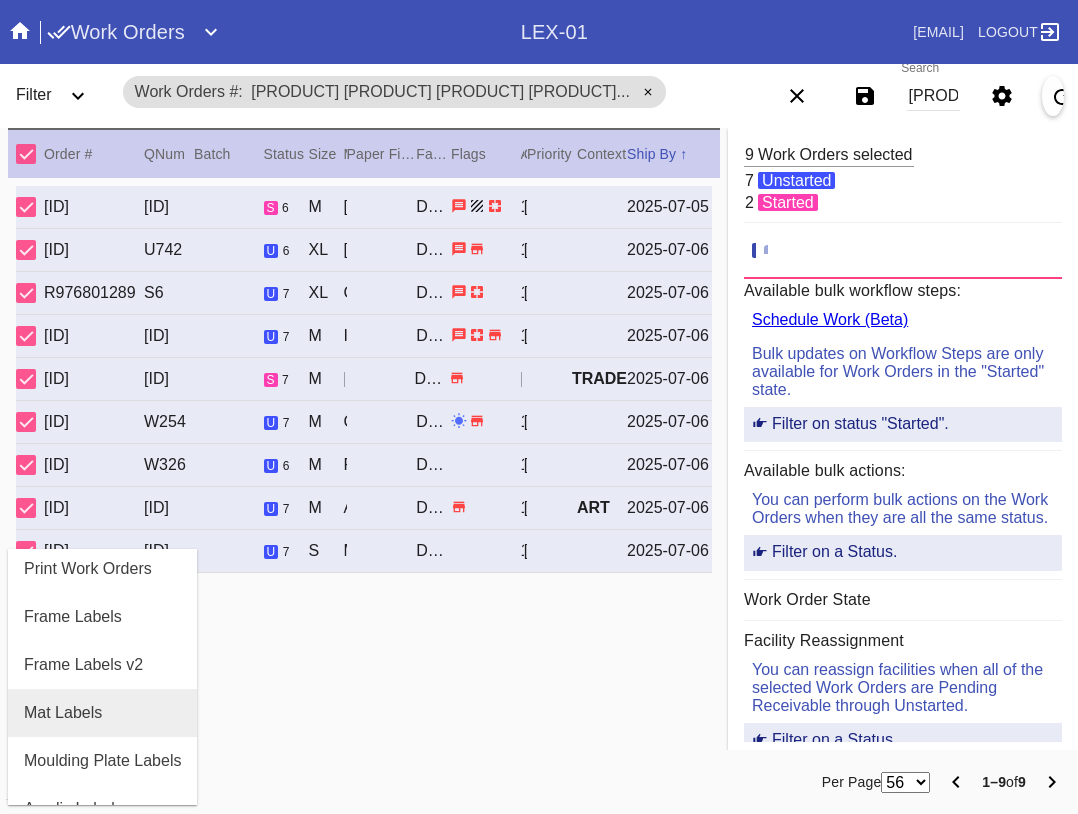click on "Mat Labels" at bounding box center [102, 713] 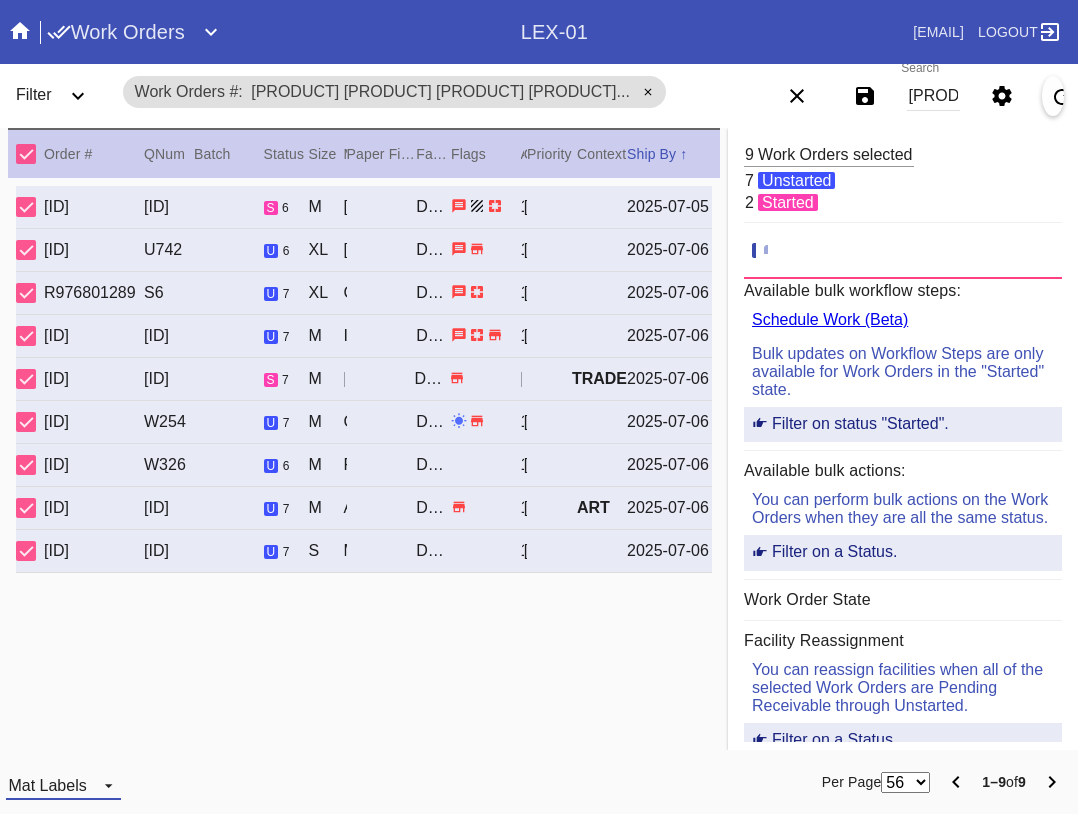 click on "Mat Labels" at bounding box center (47, 785) 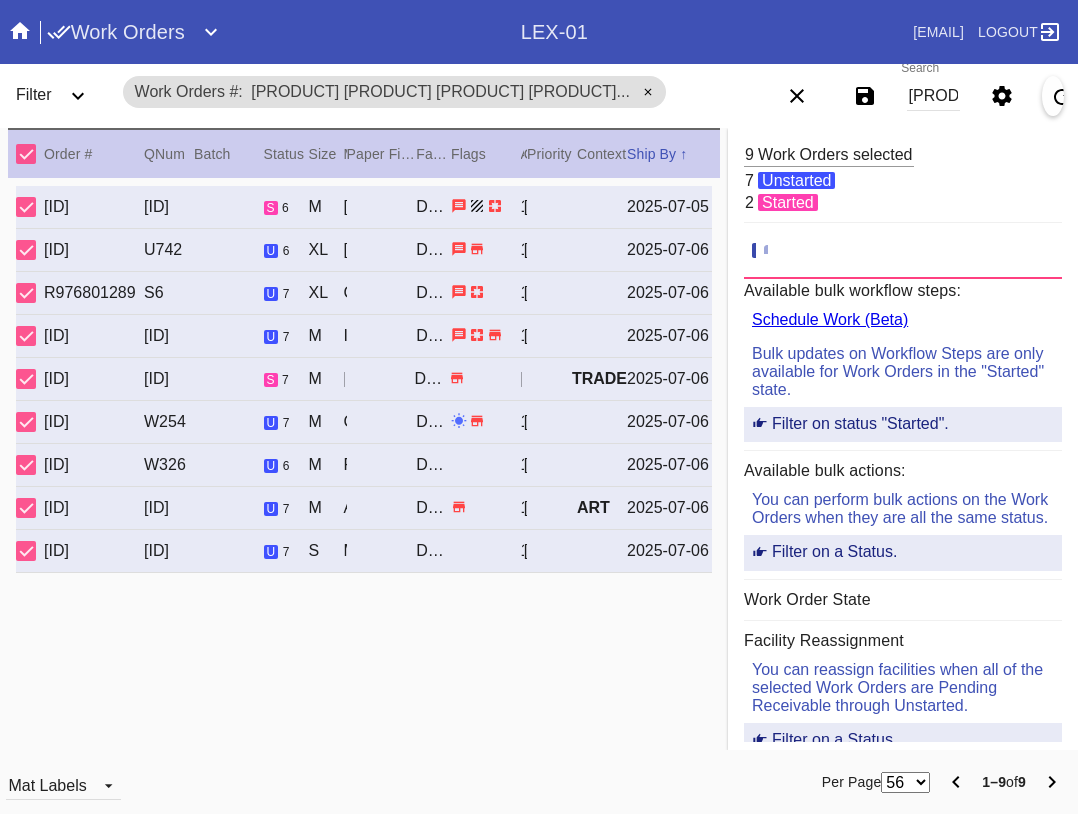 scroll, scrollTop: 432, scrollLeft: 0, axis: vertical 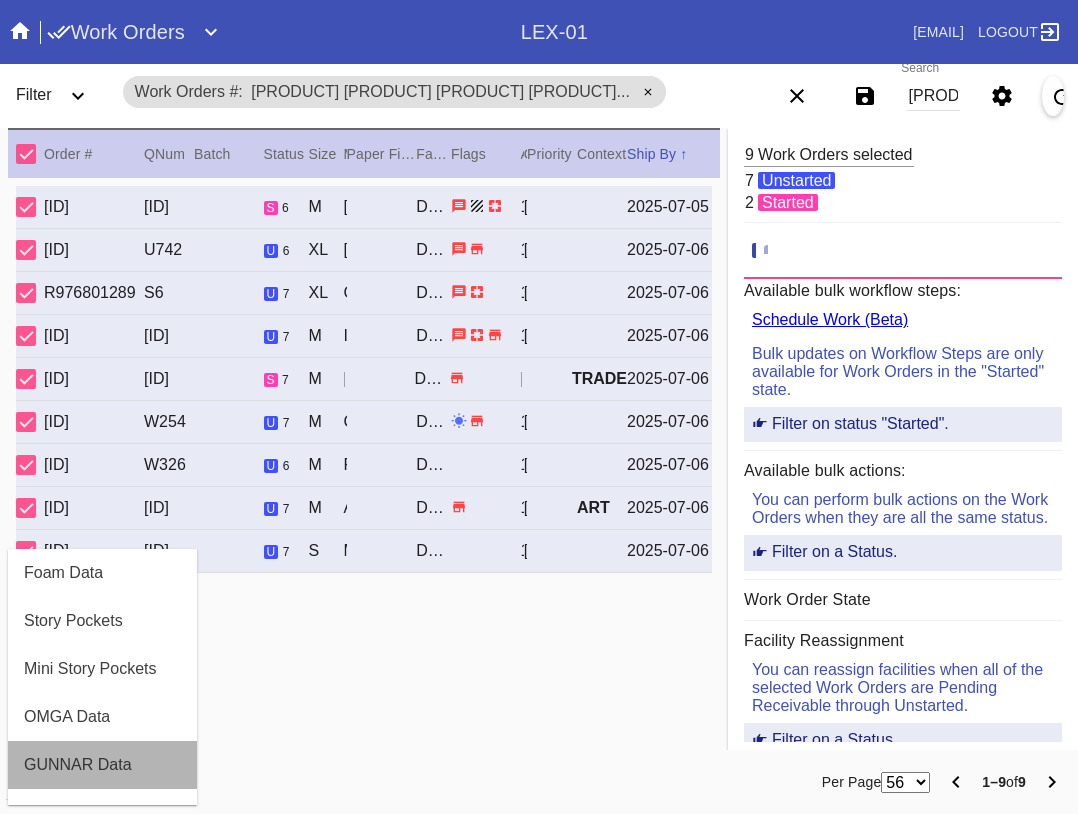 click on "GUNNAR Data" at bounding box center [78, 765] 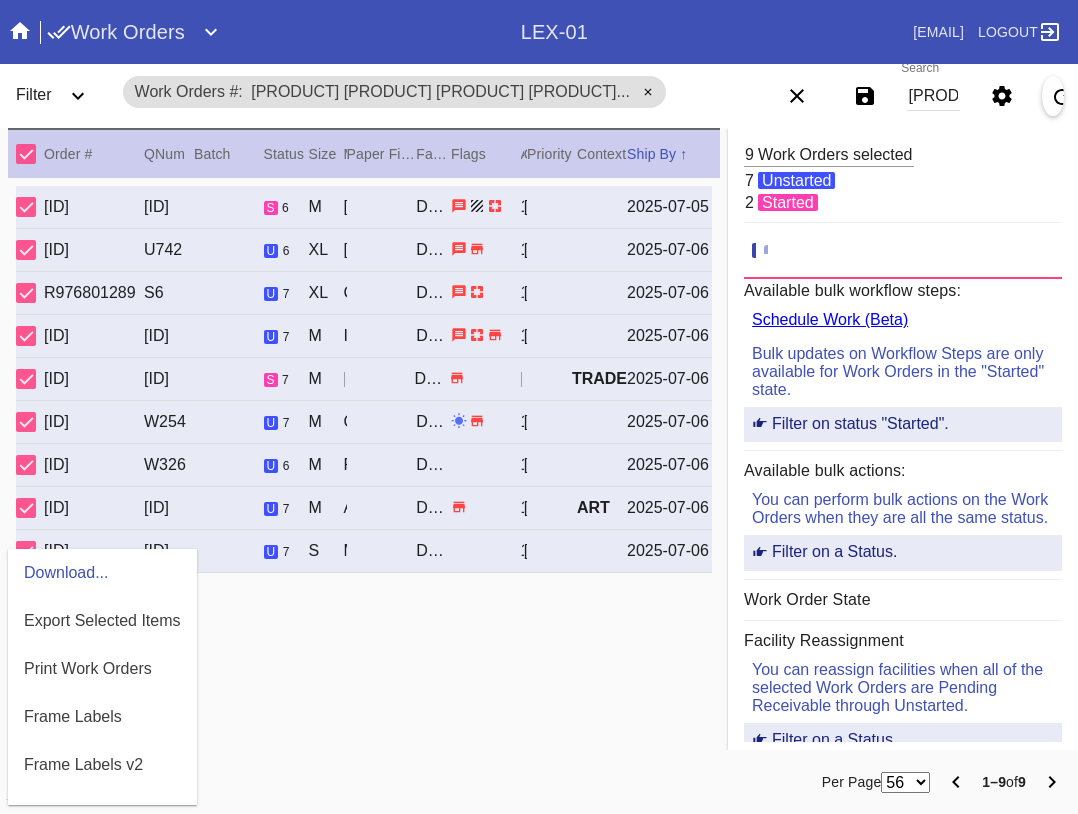 click at bounding box center [539, 407] 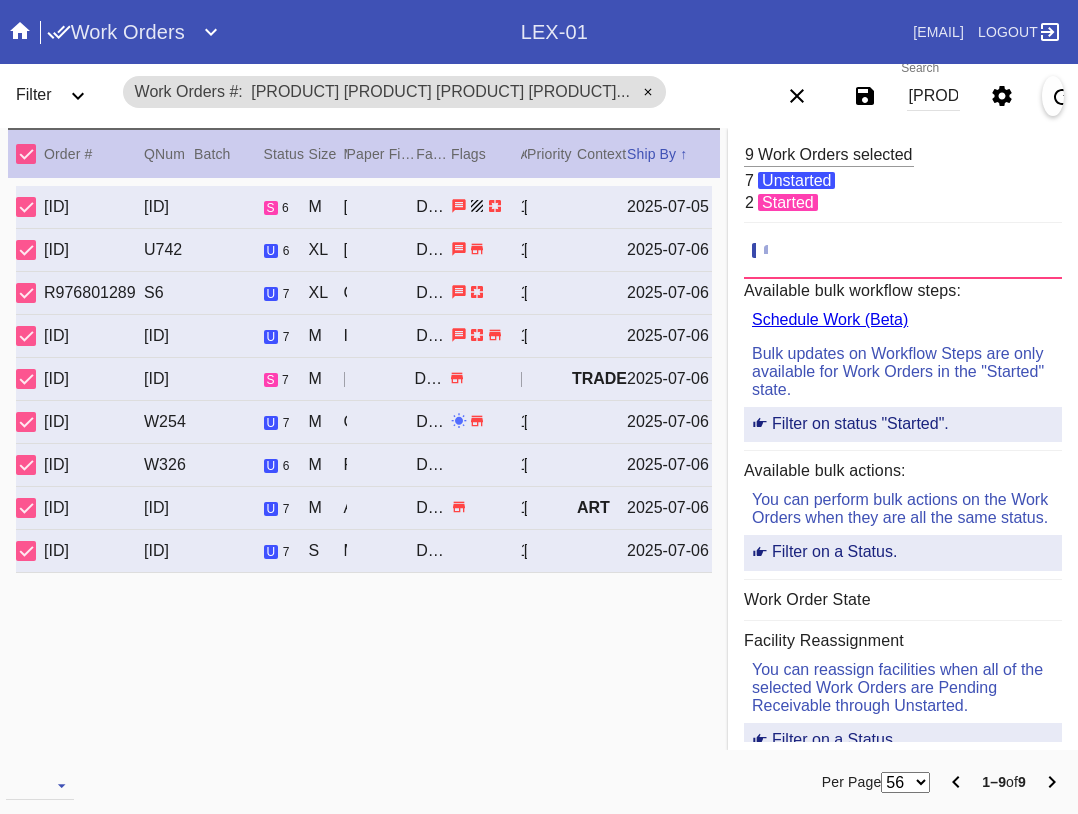 click at bounding box center [26, 154] 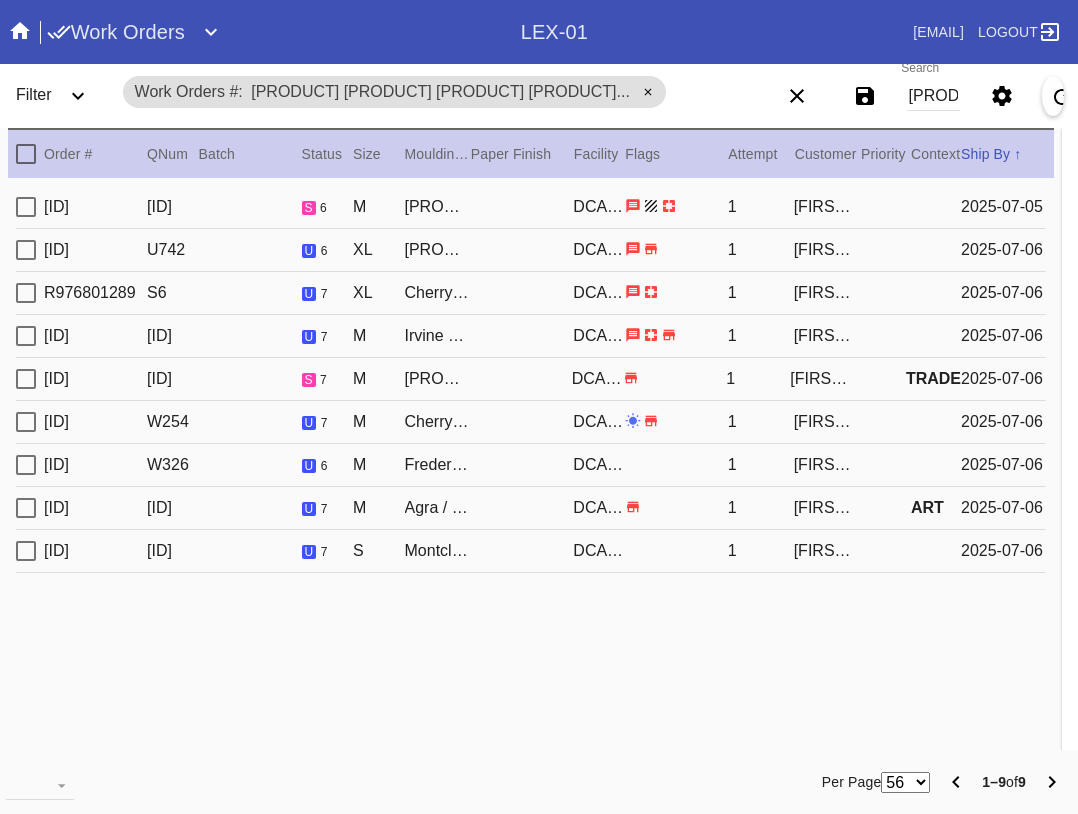 drag, startPoint x: 31, startPoint y: 209, endPoint x: 28, endPoint y: 238, distance: 29.15476 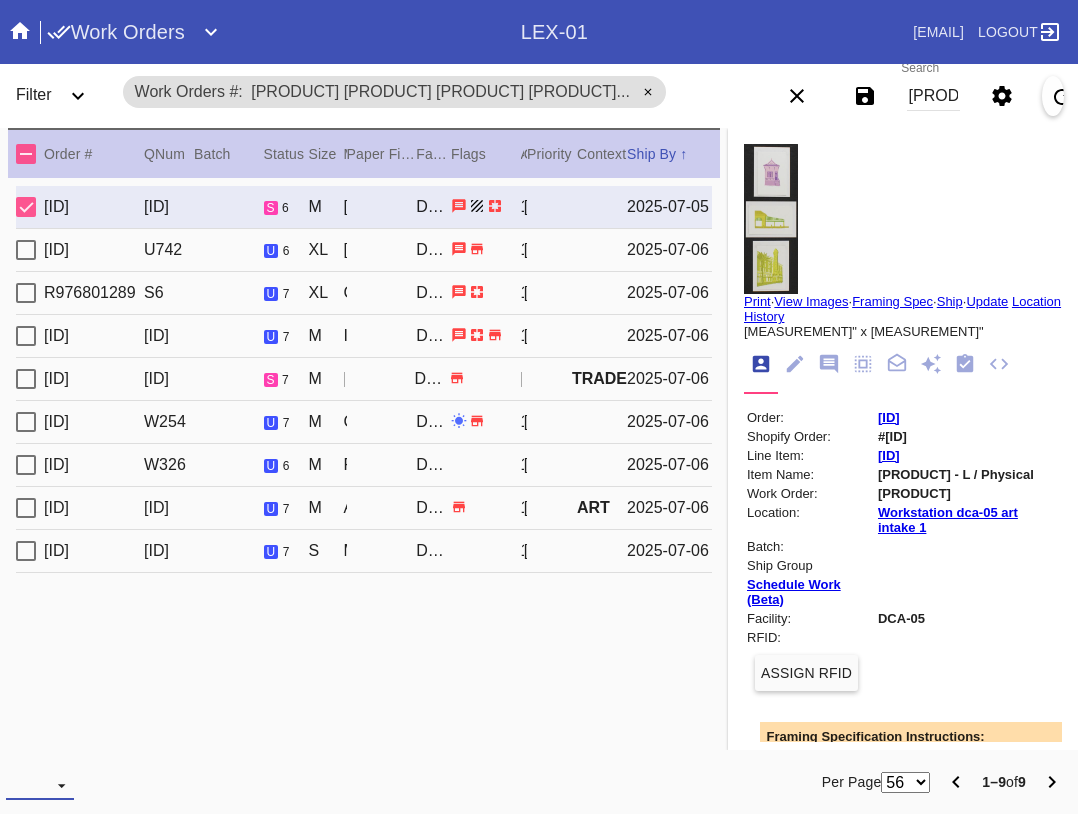 drag, startPoint x: 21, startPoint y: 785, endPoint x: 37, endPoint y: 772, distance: 20.615528 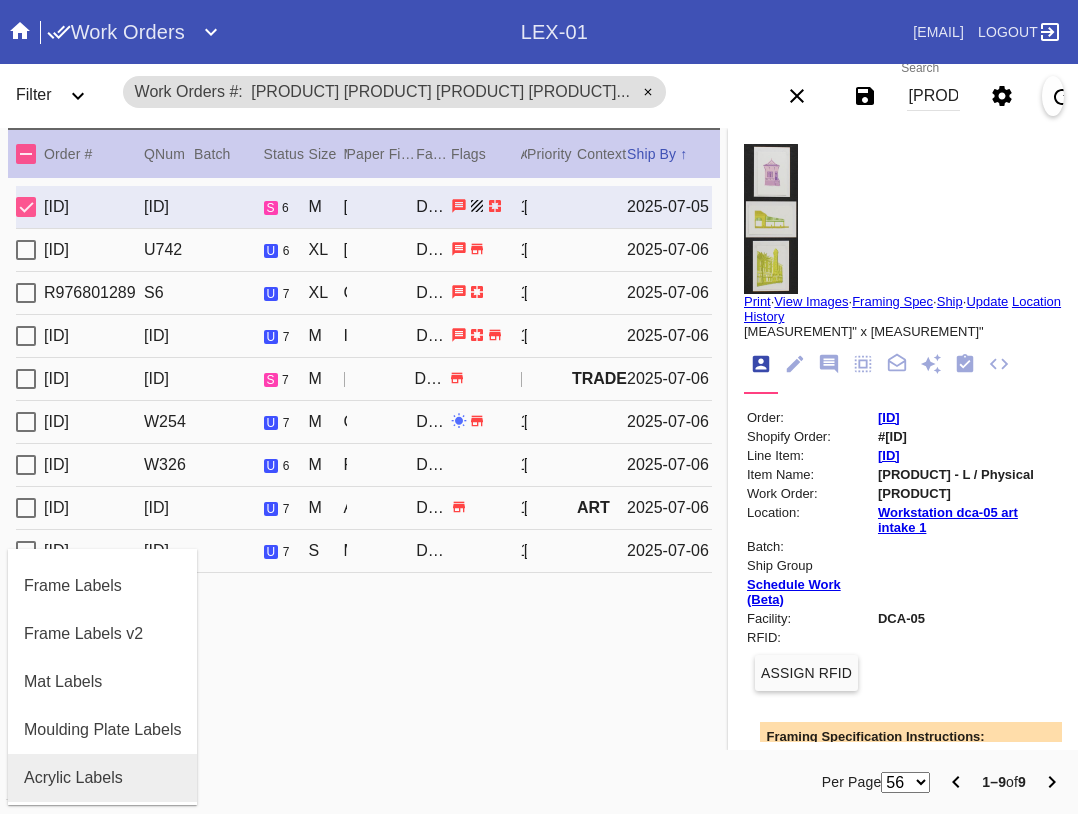 scroll, scrollTop: 200, scrollLeft: 0, axis: vertical 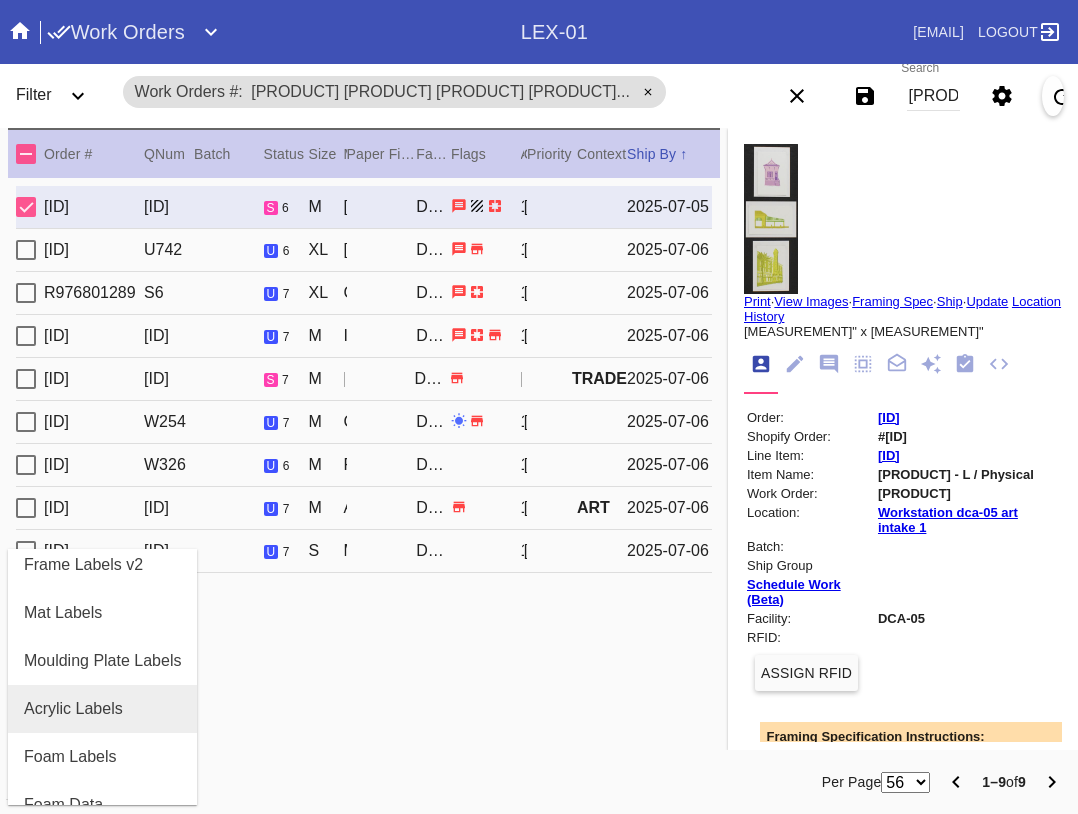 click on "Acrylic Labels" at bounding box center (102, 709) 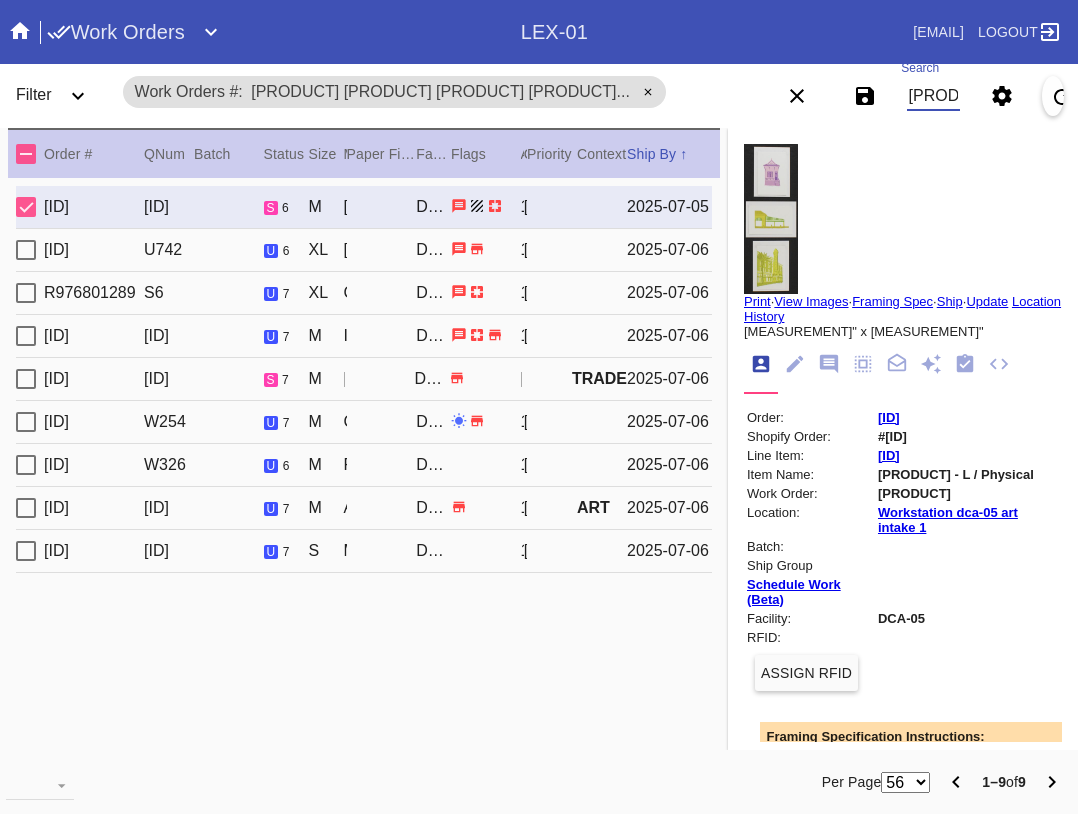 click on "[PRODUCT] [PRODUCT] [PRODUCT] [PRODUCT] [PRODUCT] [PRODUCT] [PRODUCT] [PRODUCT] [PRODUCT] [PRODUCT]" at bounding box center [933, 96] 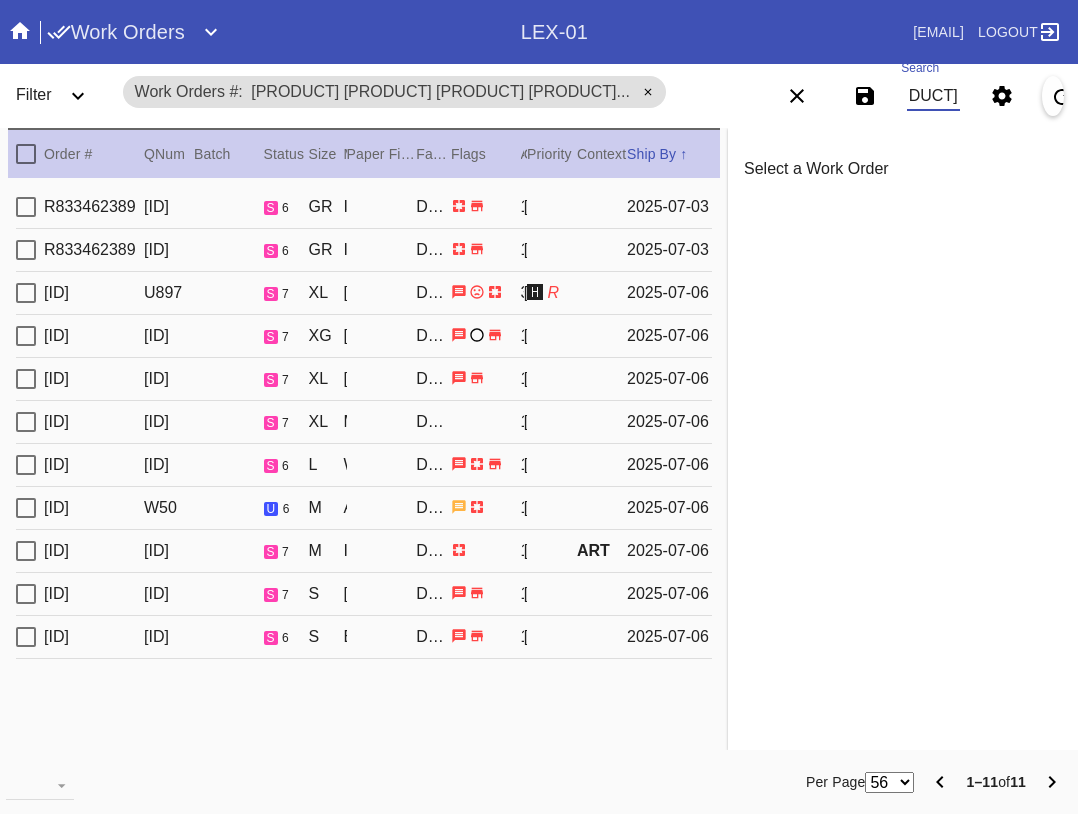 type on "[PRODUCT] [PRODUCT] [PRODUCT] [PRODUCT] [PRODUCT] [PRODUCT] [PRODUCT] [PRODUCT] [PRODUCT] [PRODUCT]" 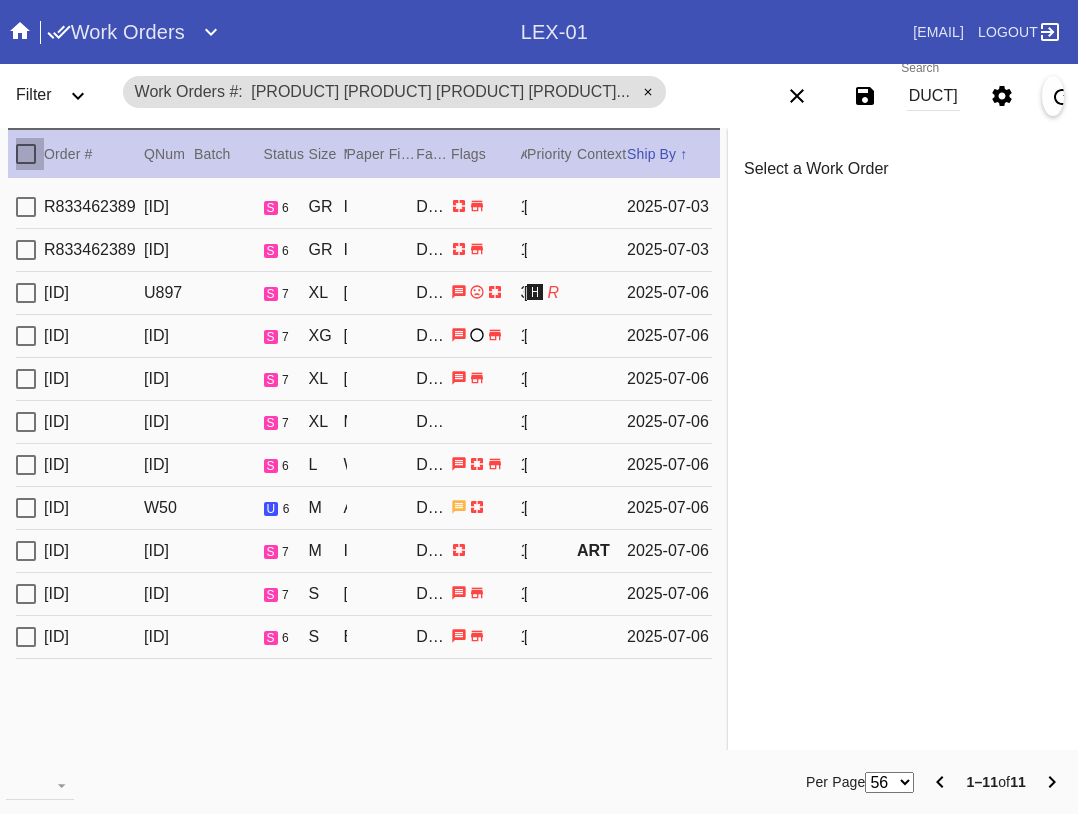 click at bounding box center (26, 154) 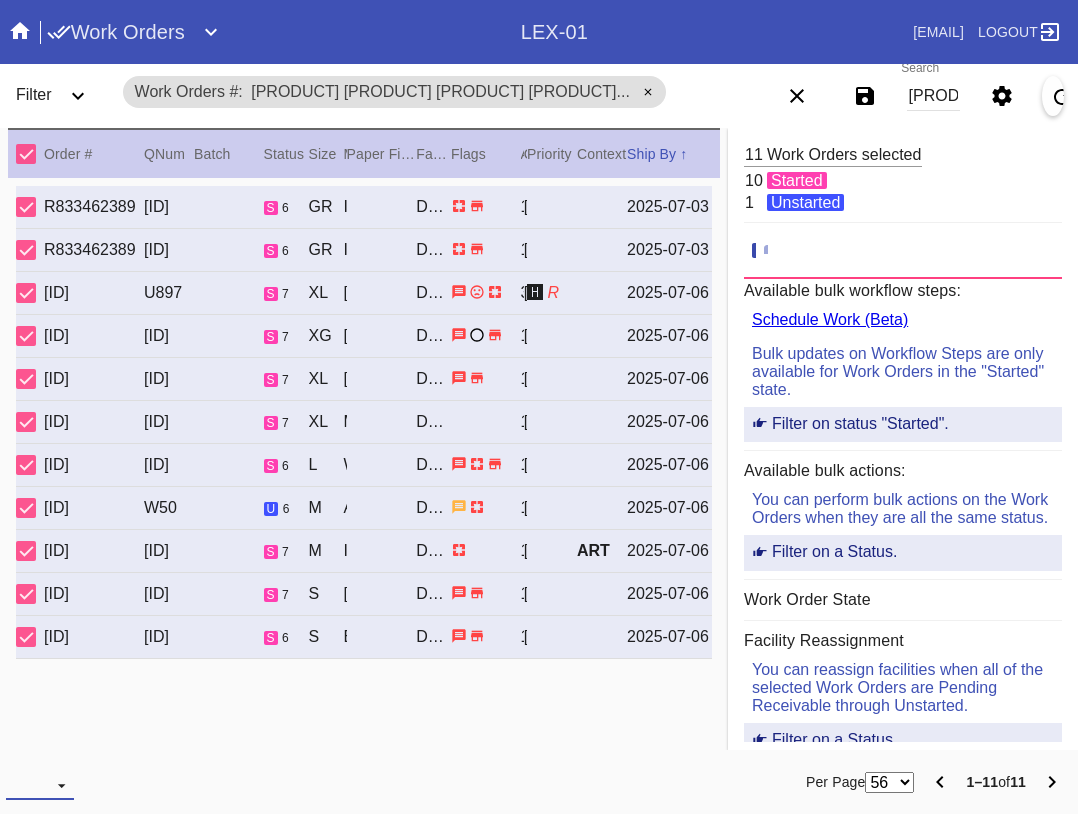 click at bounding box center [40, 785] 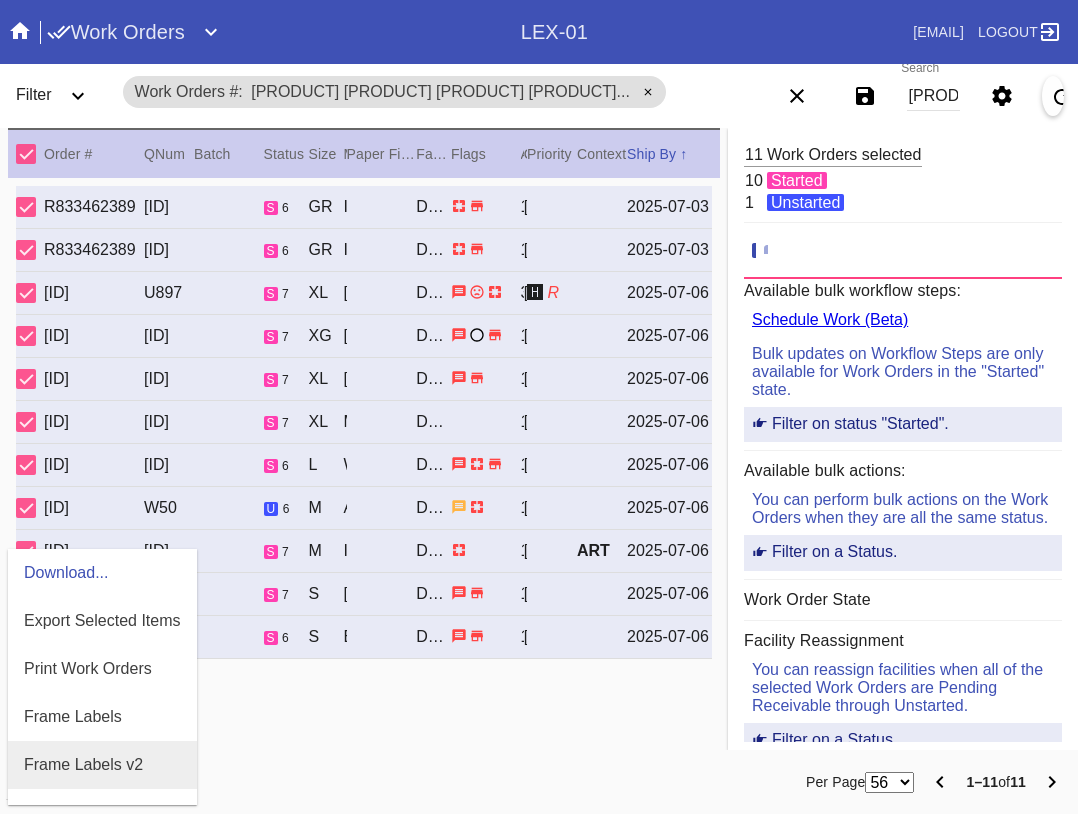 scroll, scrollTop: 100, scrollLeft: 0, axis: vertical 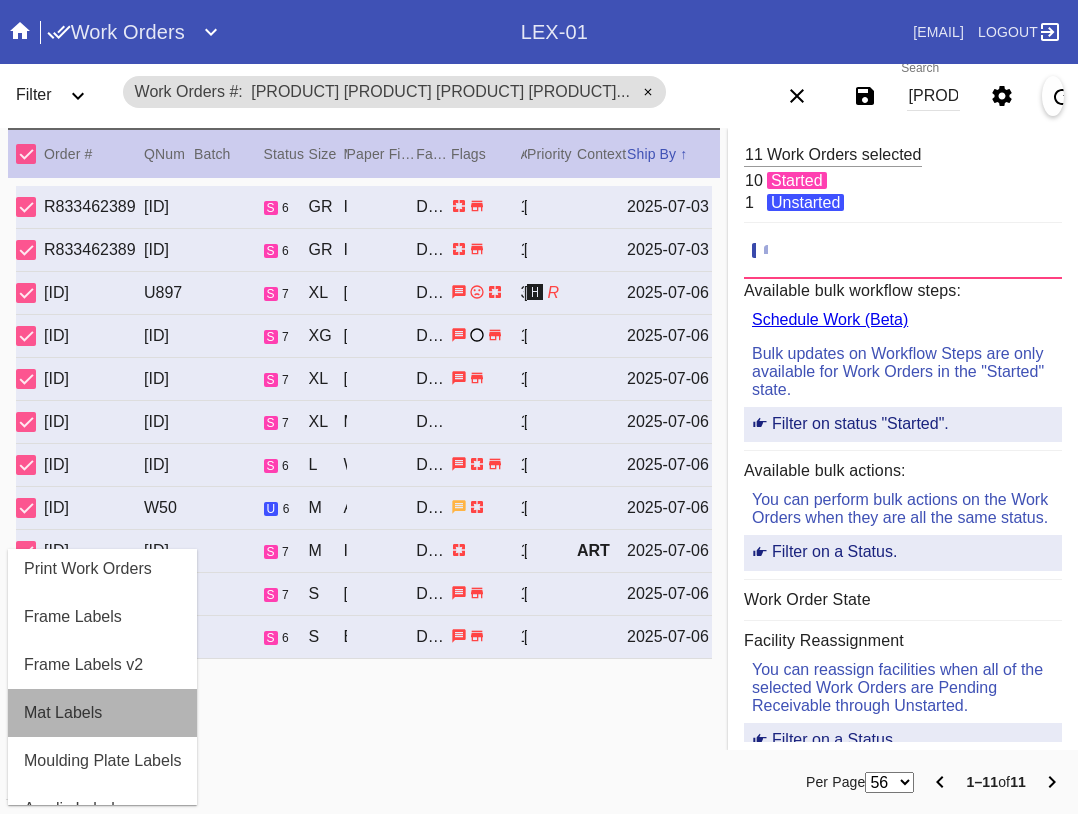click on "Mat Labels" at bounding box center [63, 713] 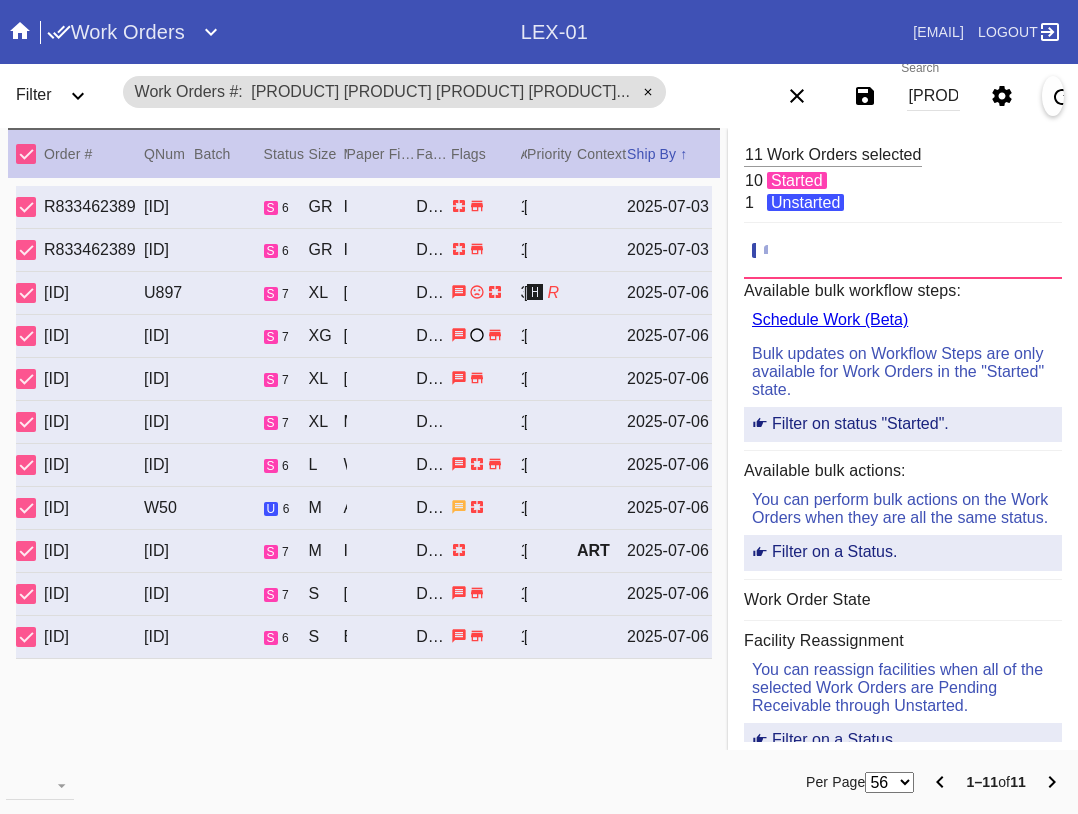 click on "11 Work Orders selected 10 started 1 unstarted" at bounding box center [0, 0] 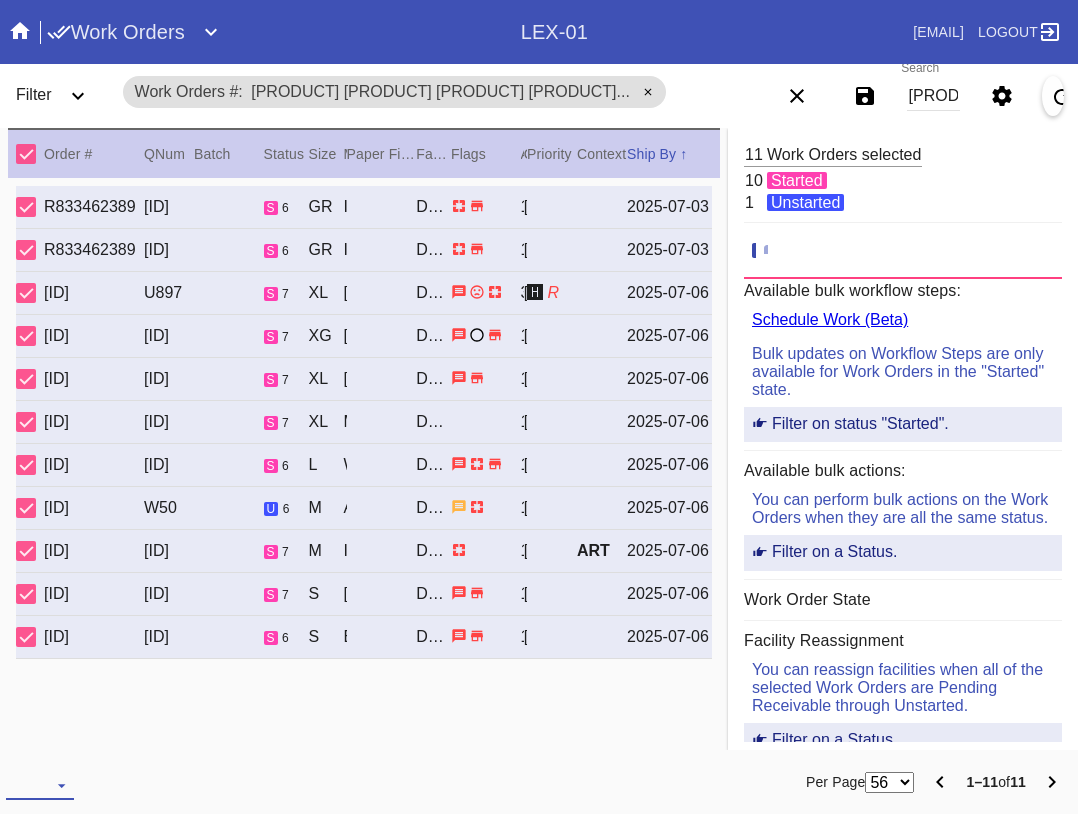 click at bounding box center [40, 785] 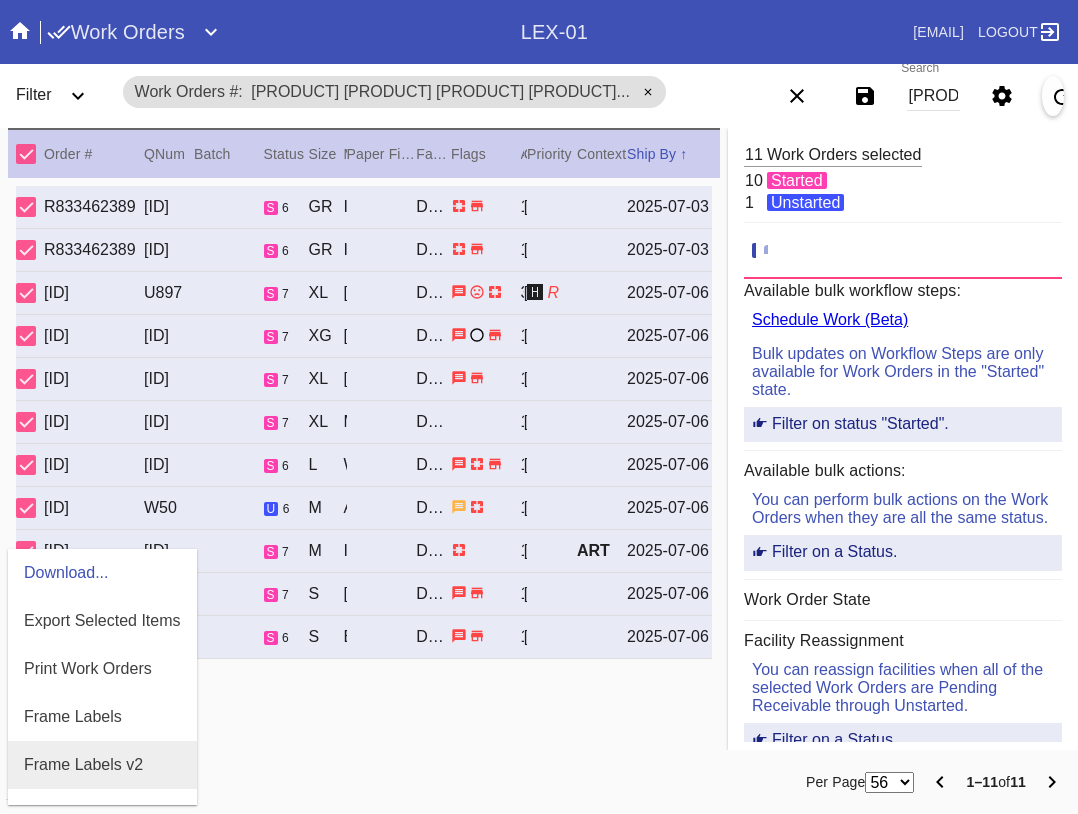 scroll, scrollTop: 464, scrollLeft: 0, axis: vertical 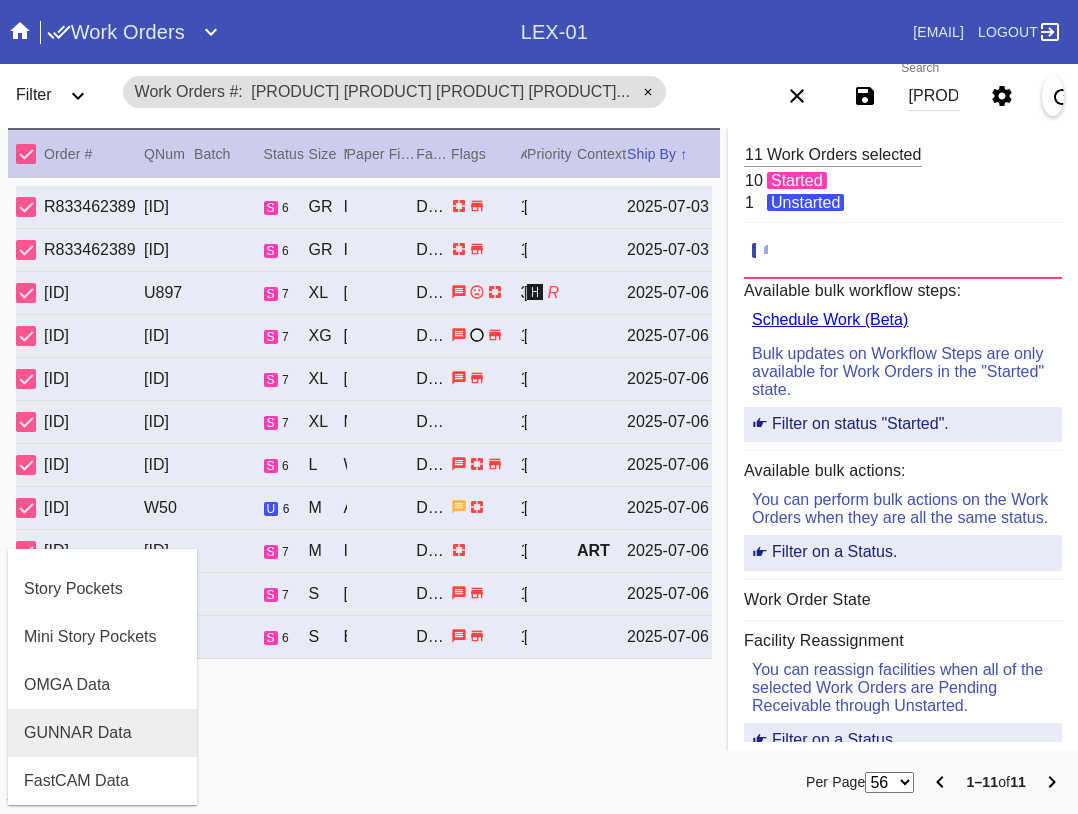click on "GUNNAR Data" at bounding box center [78, 733] 